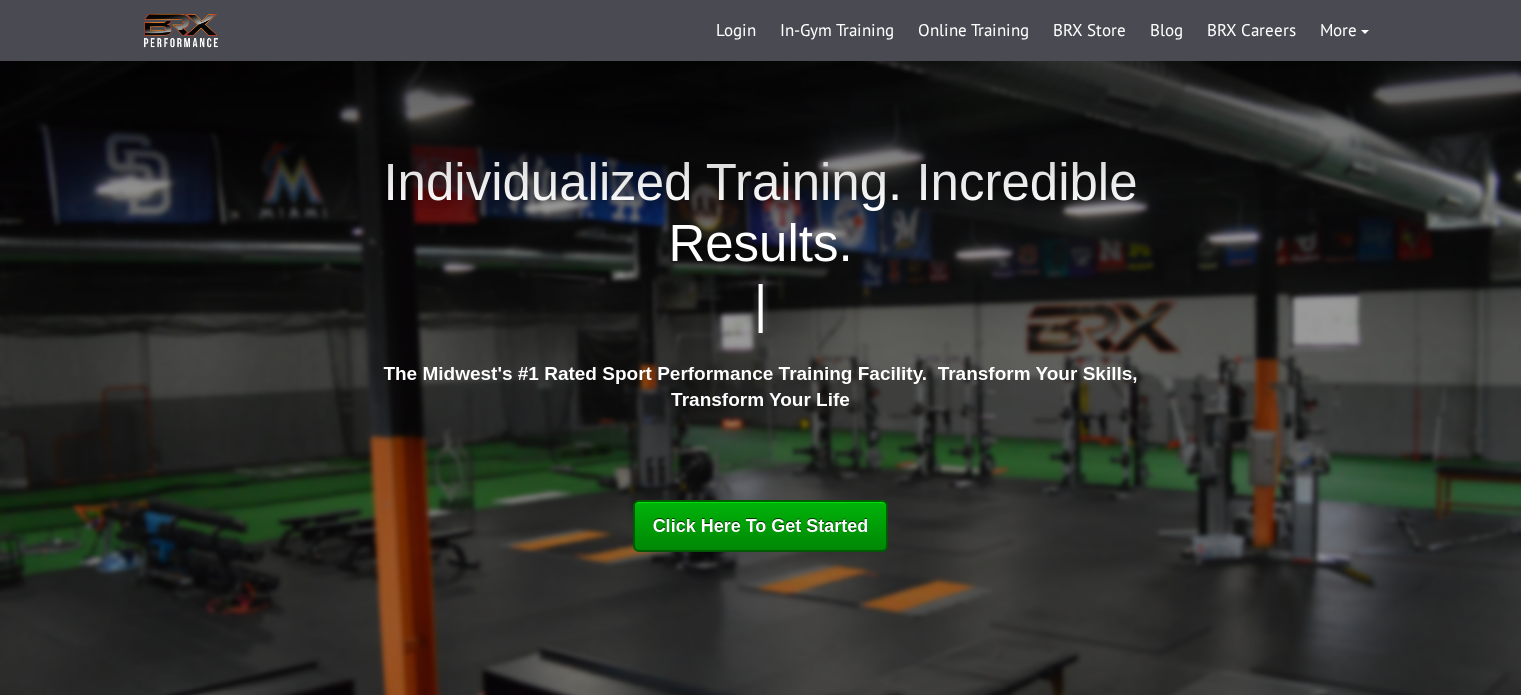 scroll, scrollTop: 100, scrollLeft: 0, axis: vertical 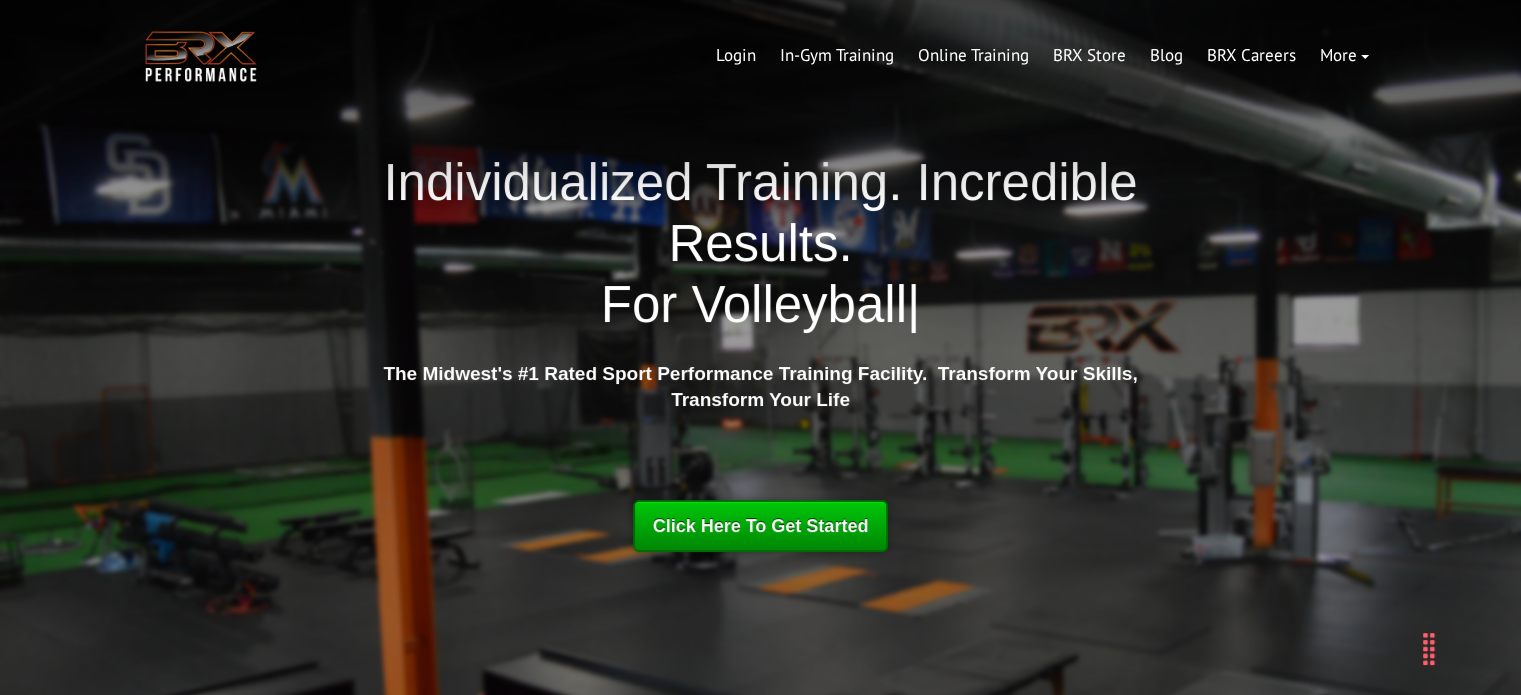click on "Click Here To Get Started" at bounding box center [761, 526] 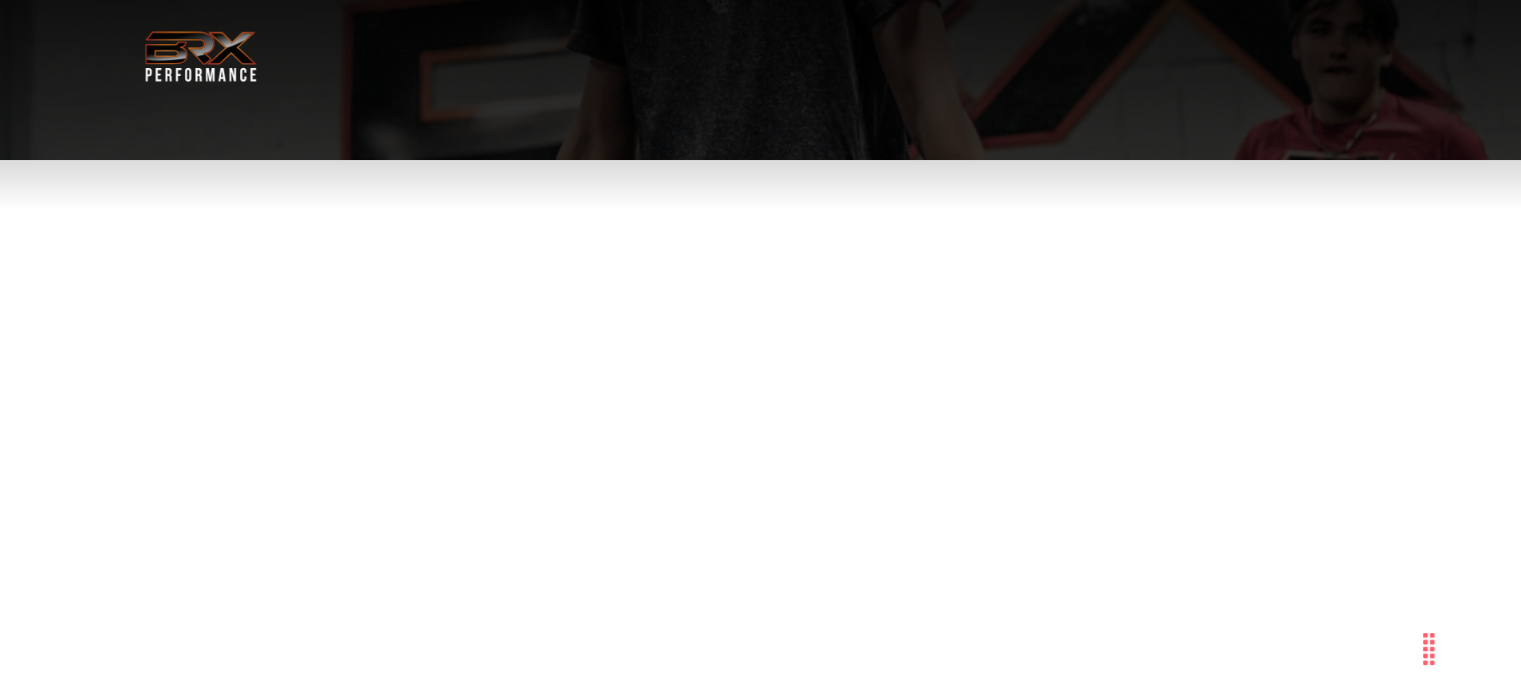 scroll, scrollTop: 0, scrollLeft: 0, axis: both 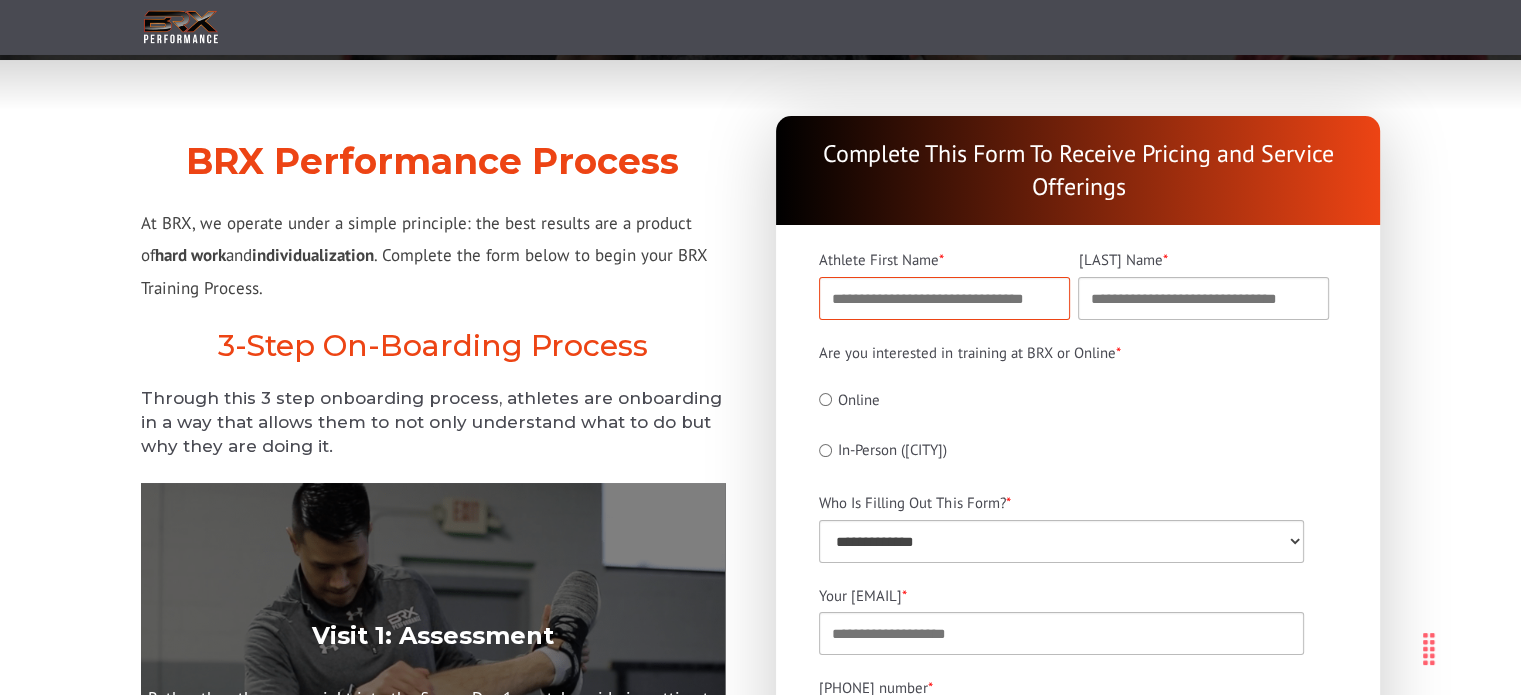 click on "[FIRST] Name *" at bounding box center (944, 298) 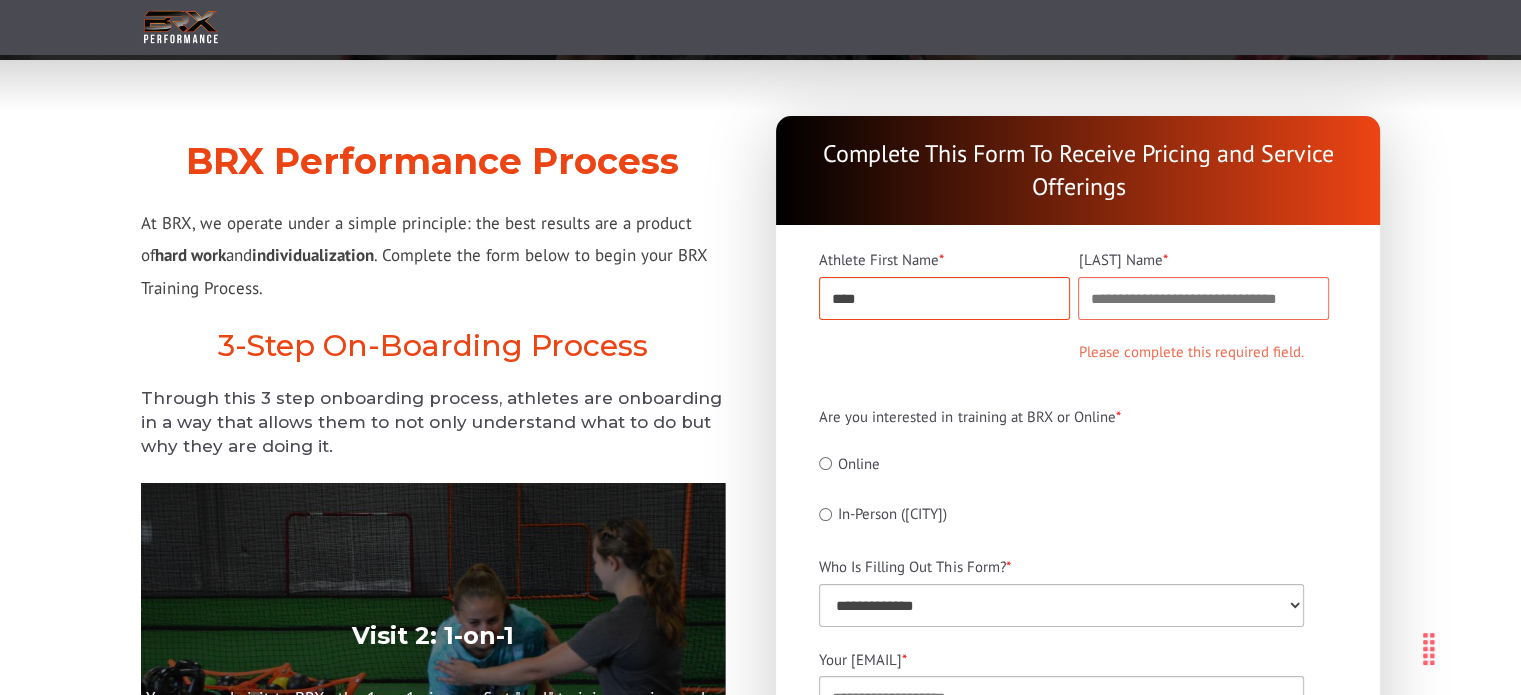 click on "****" at bounding box center (944, 298) 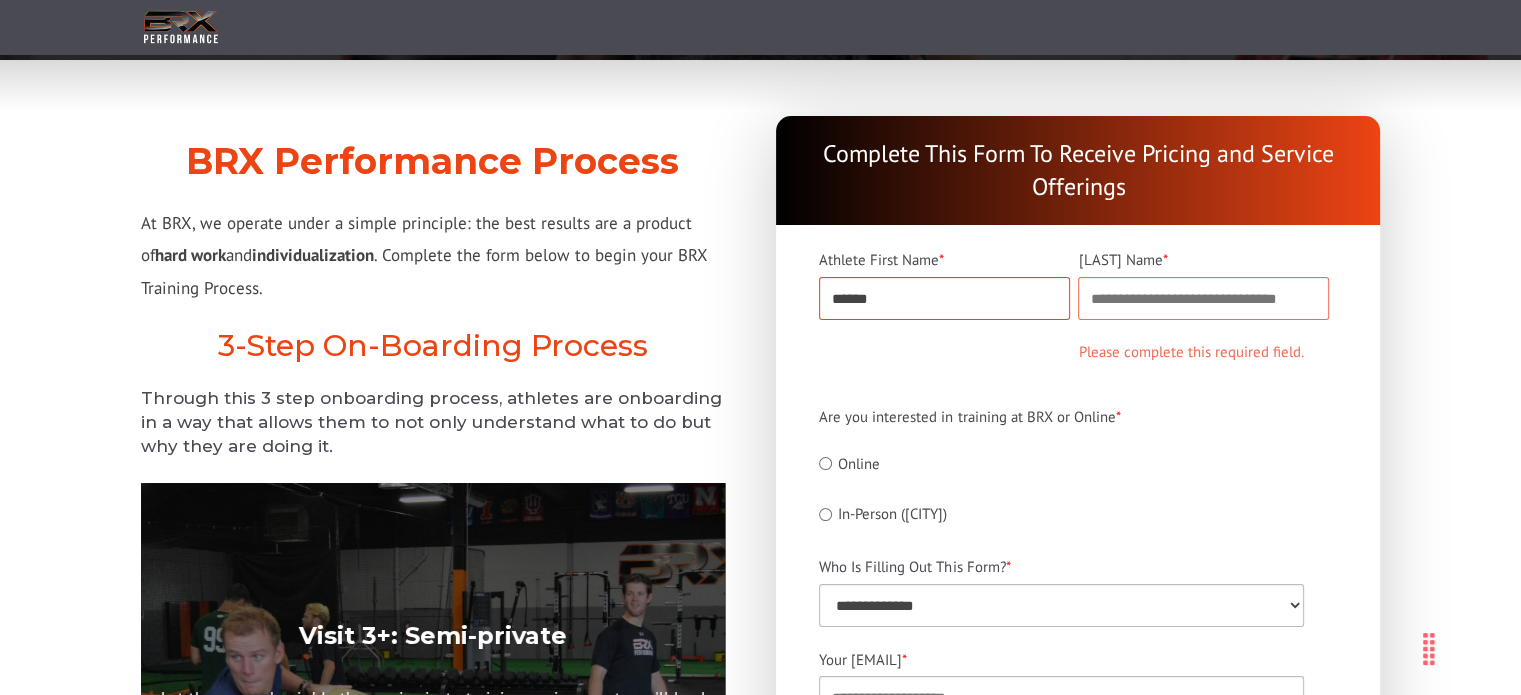 type on "******" 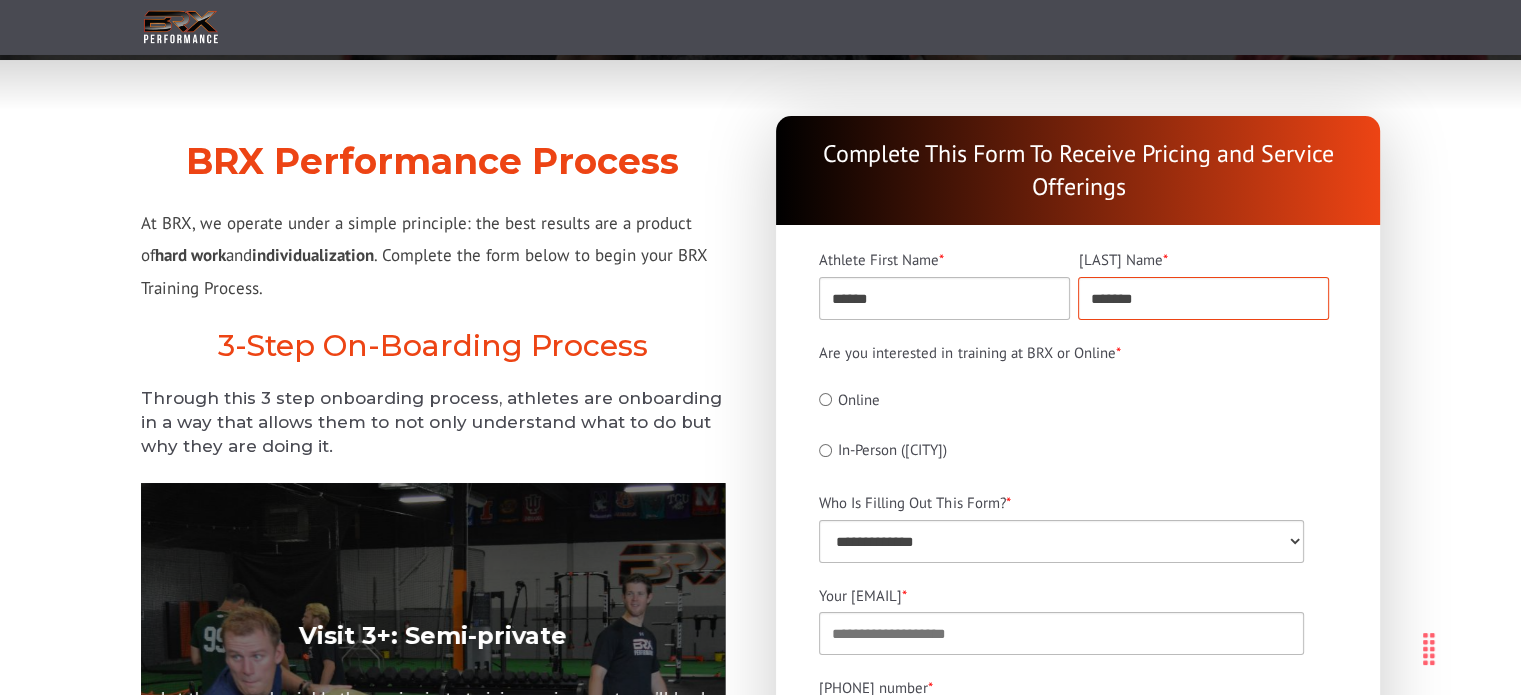 type on "*******" 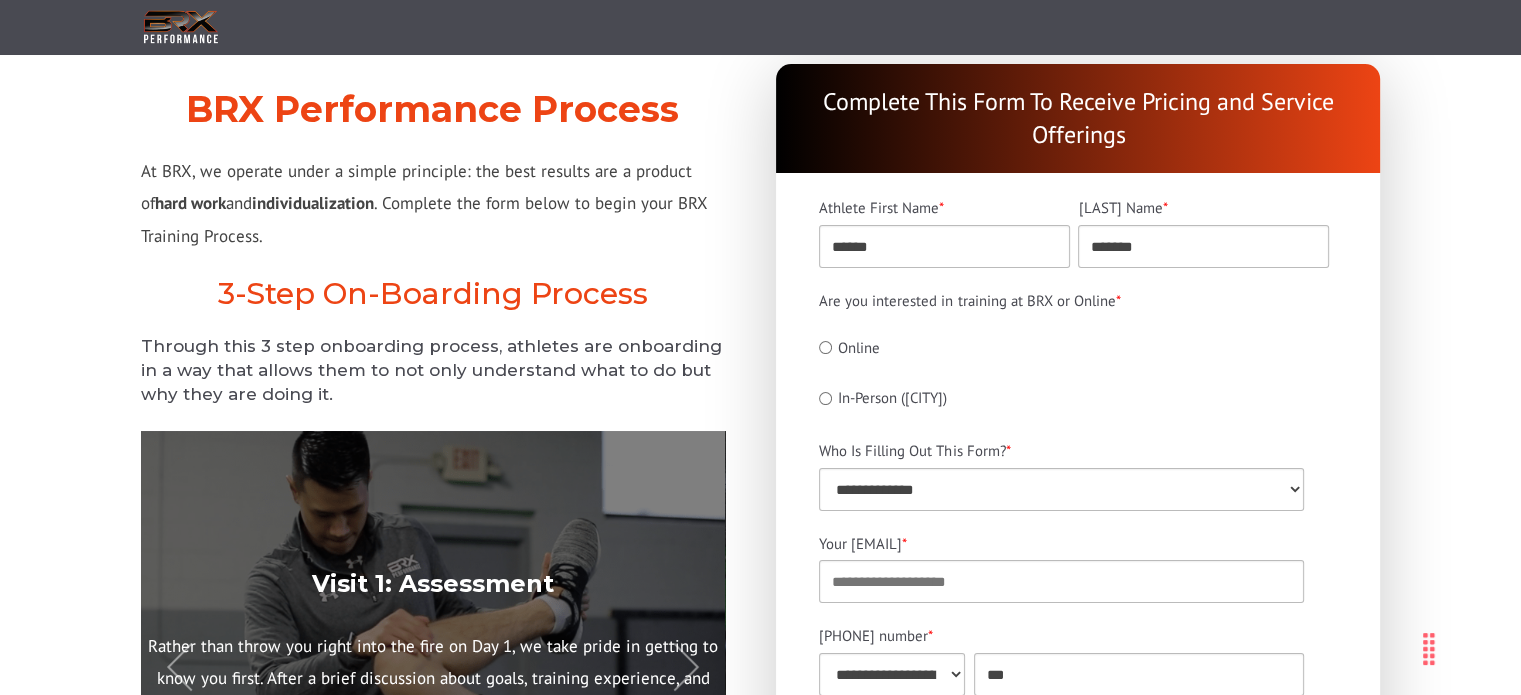 scroll, scrollTop: 200, scrollLeft: 0, axis: vertical 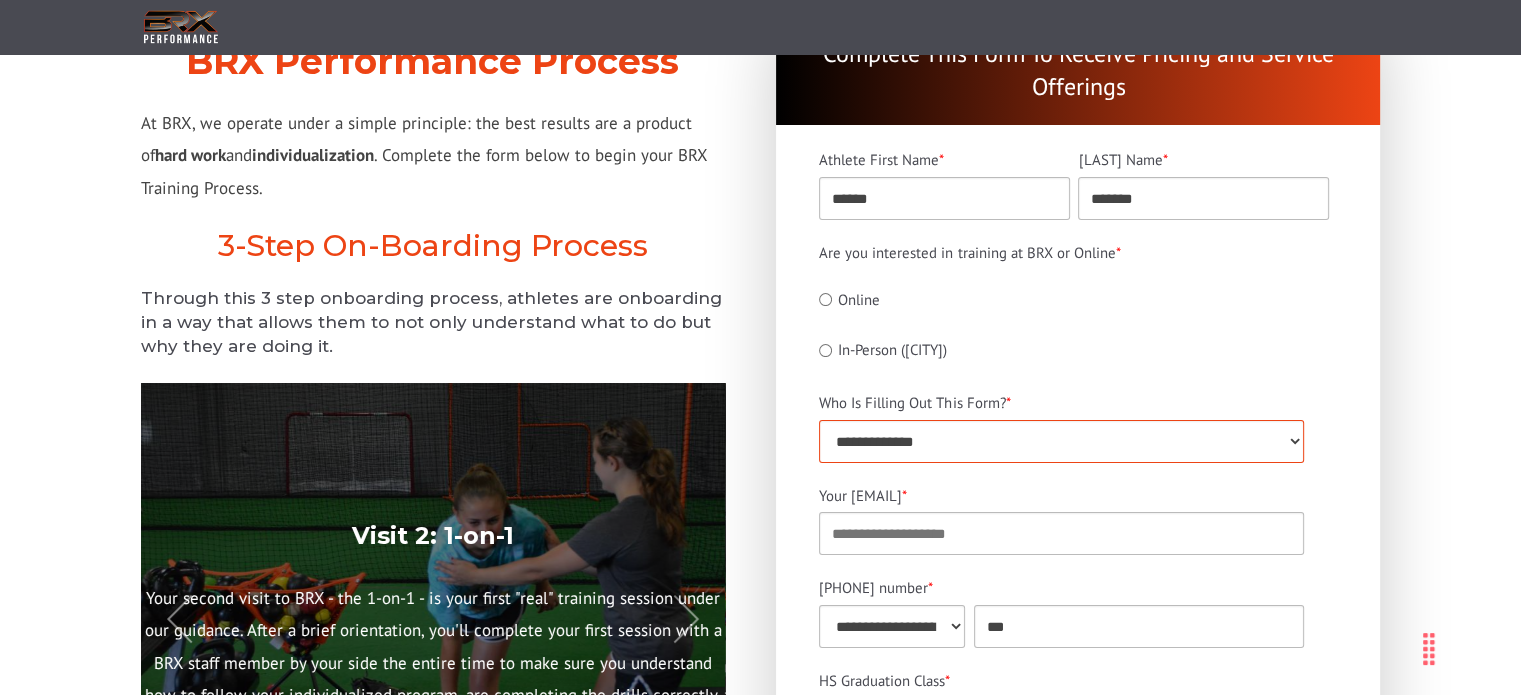 click on "**********" at bounding box center (1061, 441) 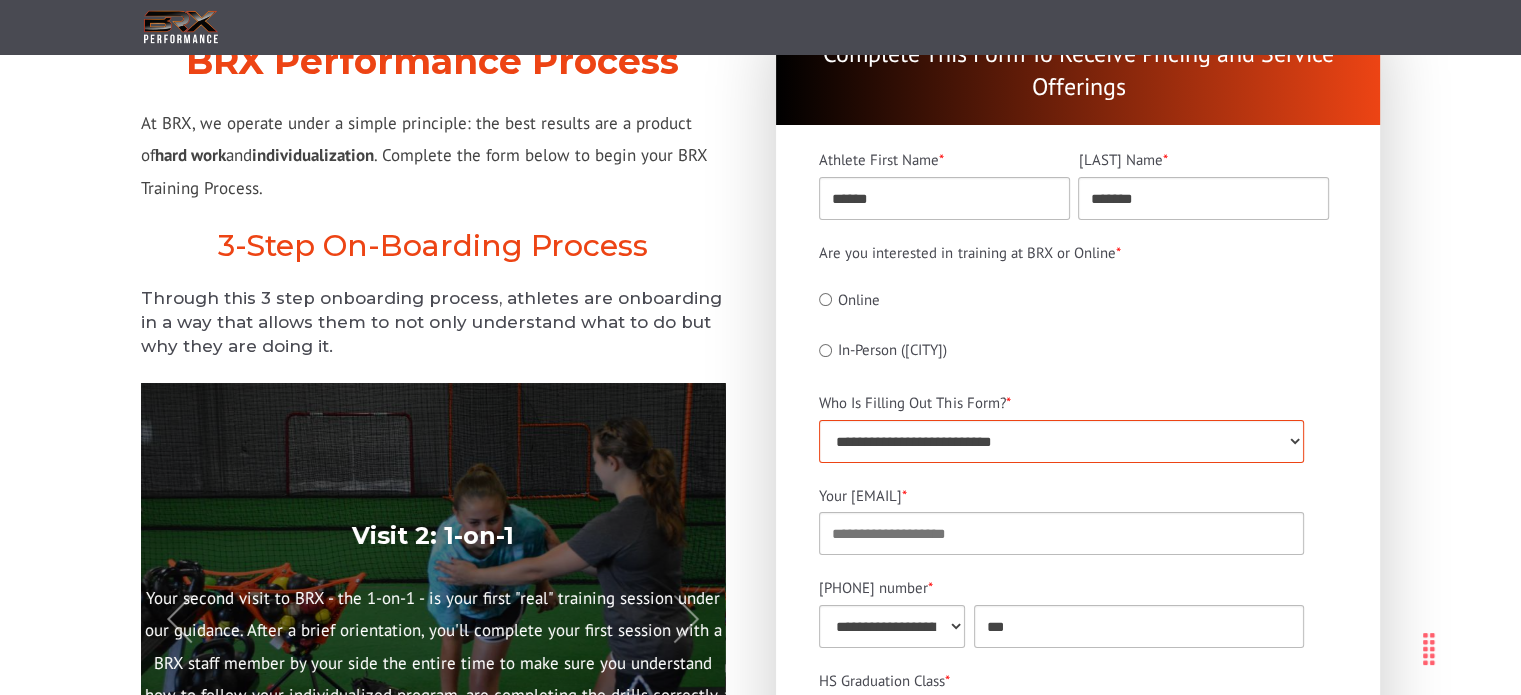 click on "**********" at bounding box center (1061, 441) 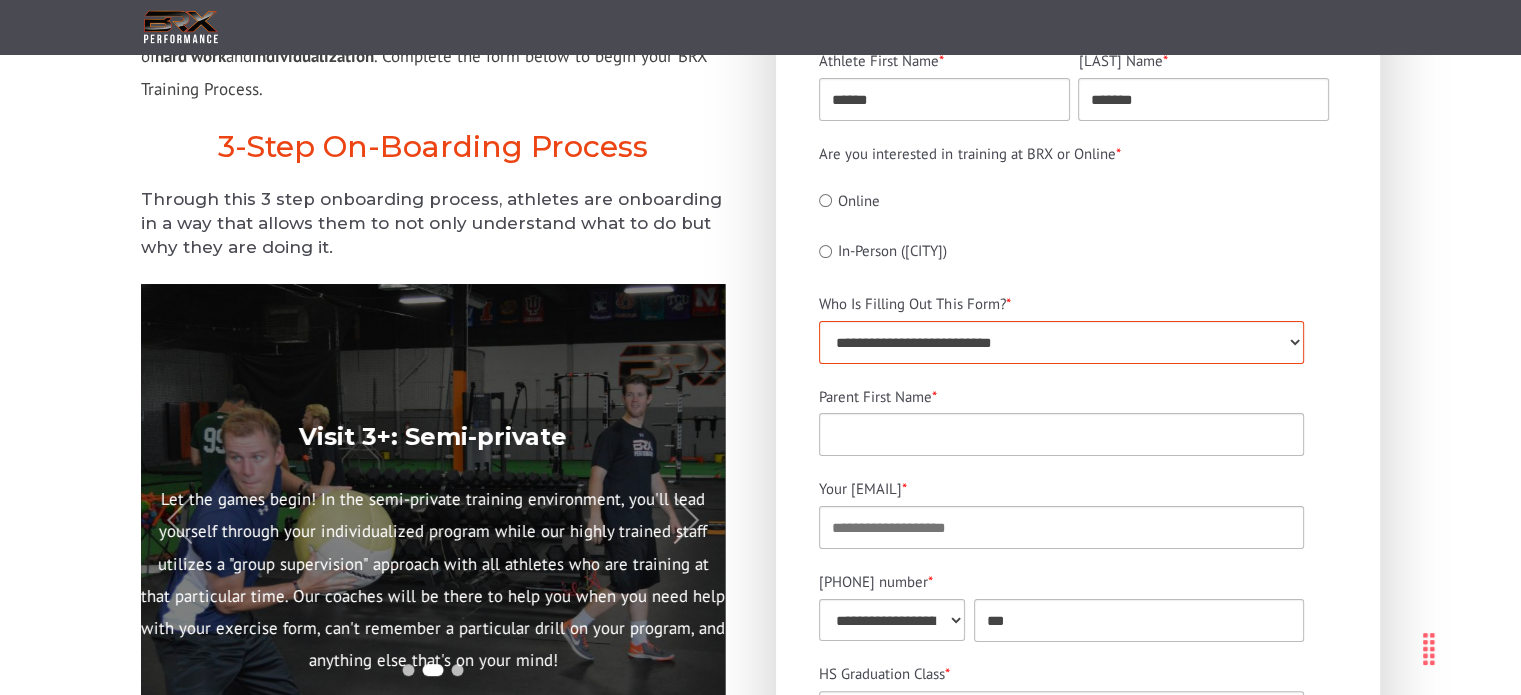 scroll, scrollTop: 300, scrollLeft: 0, axis: vertical 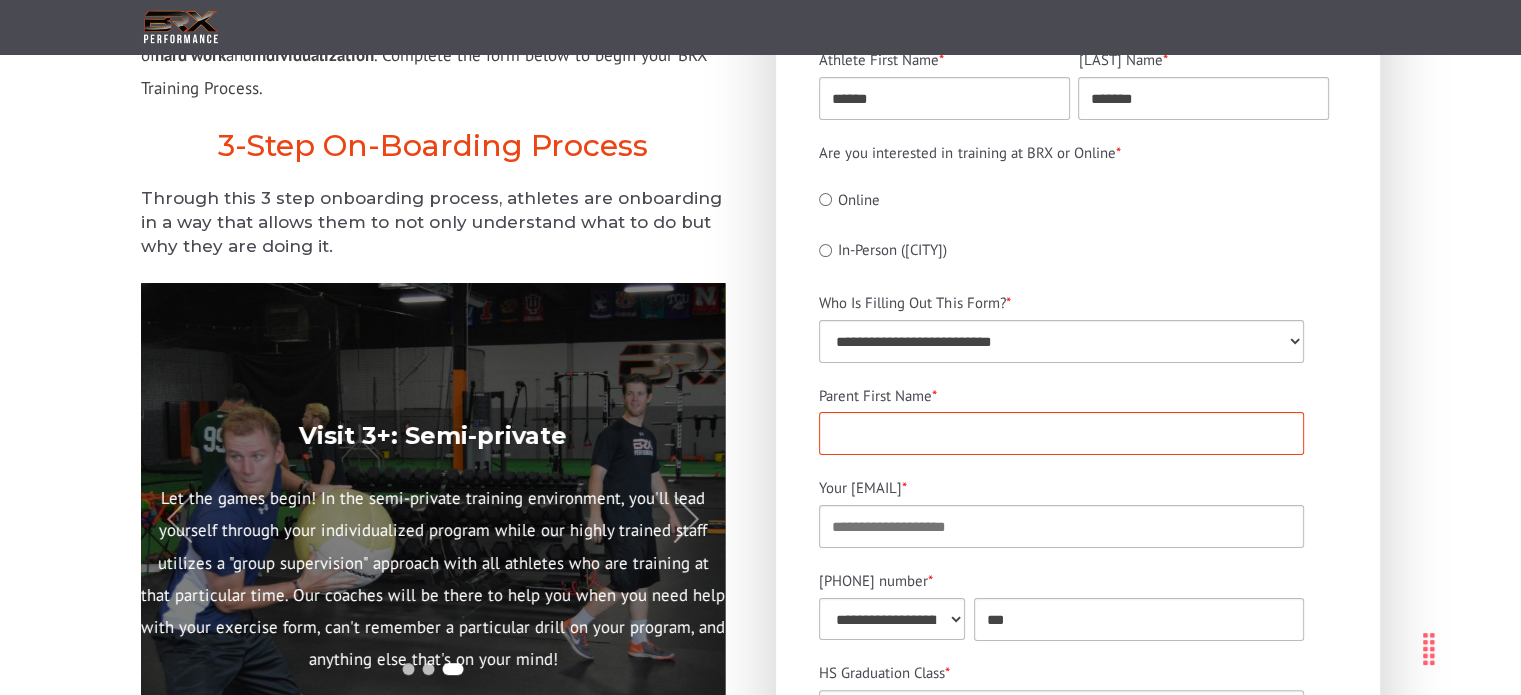 click on "[FIRST] Name *" at bounding box center (1061, 433) 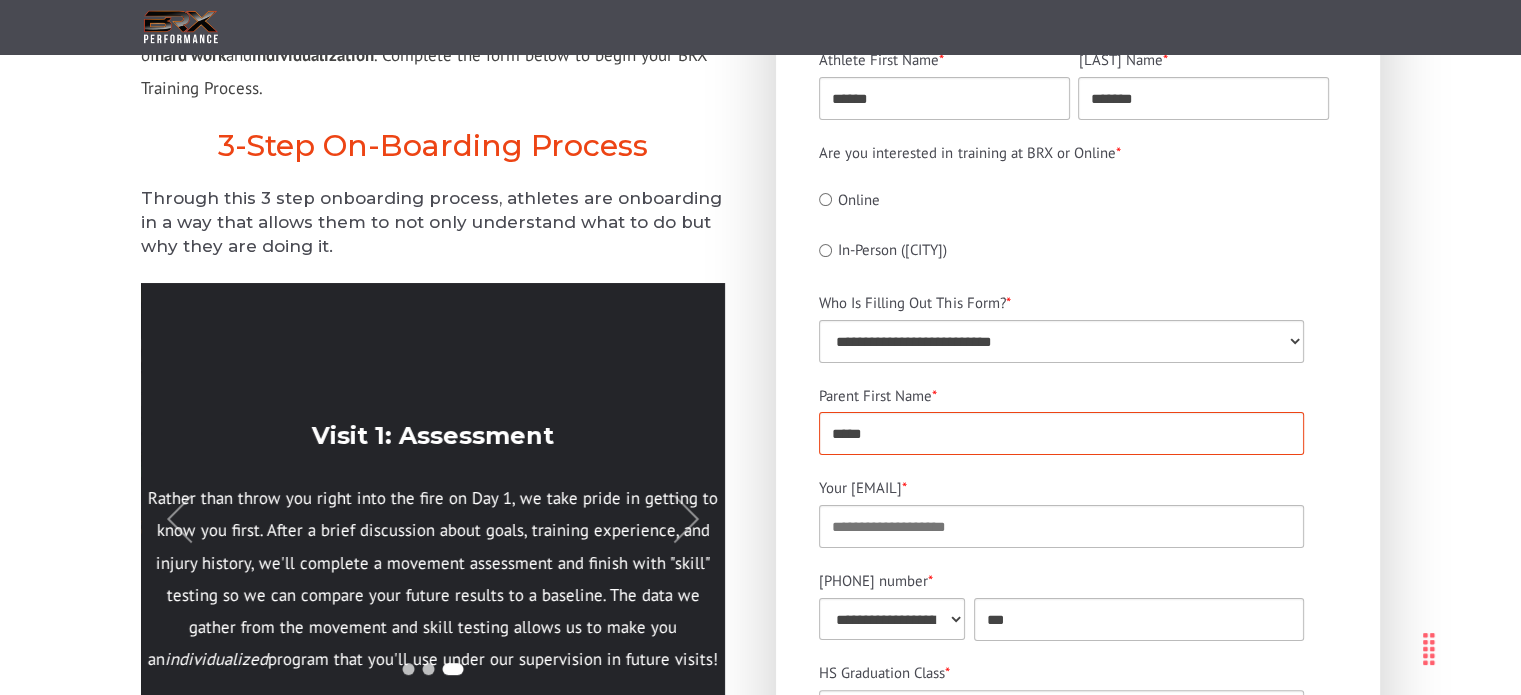 scroll, scrollTop: 400, scrollLeft: 0, axis: vertical 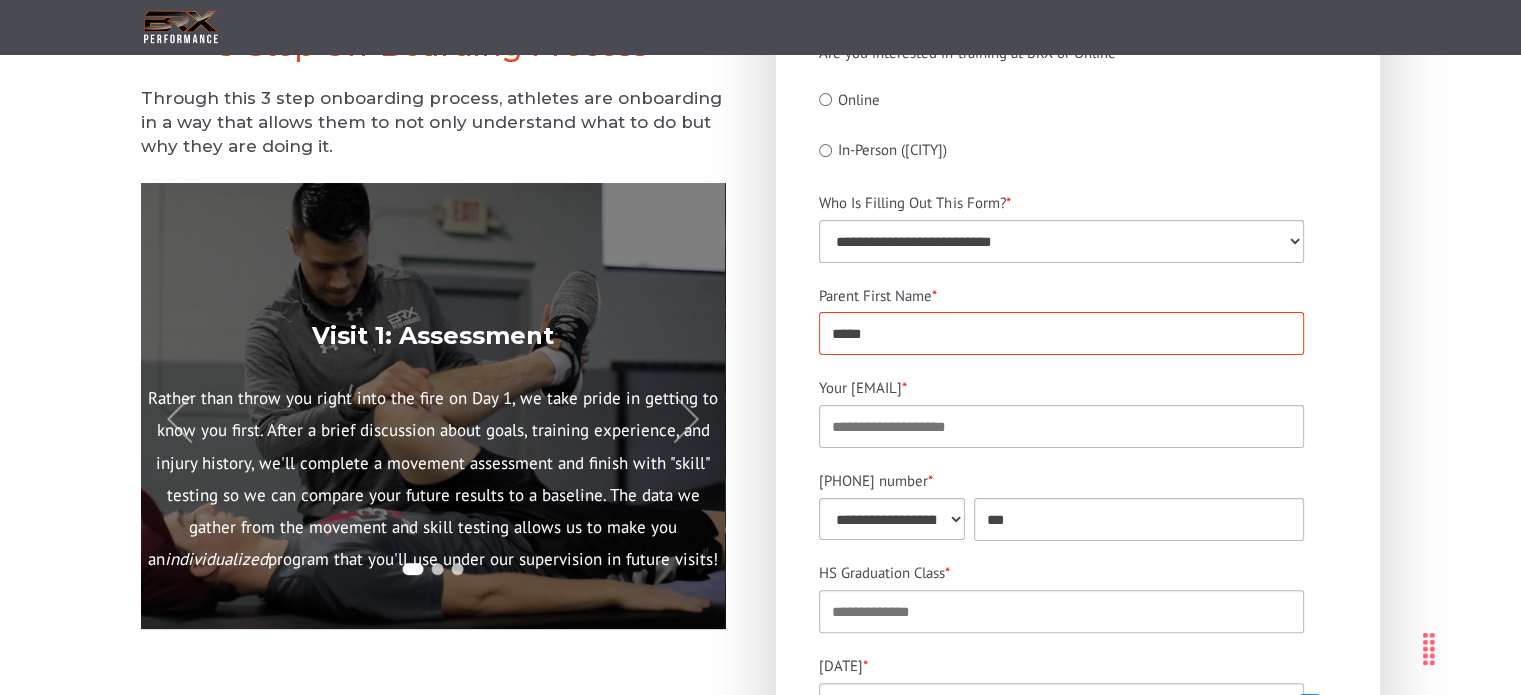 type on "*****" 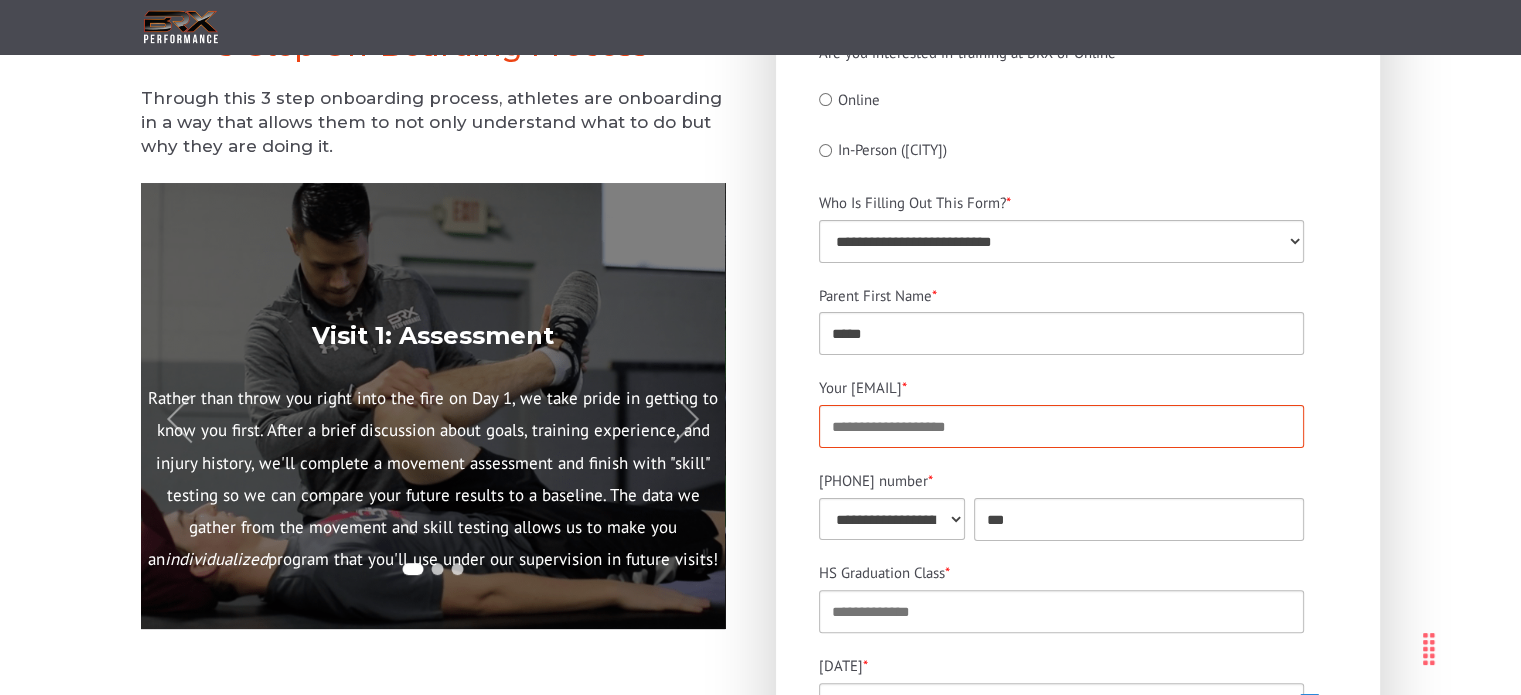 click on "Your [EMAIL] *" at bounding box center [1061, 426] 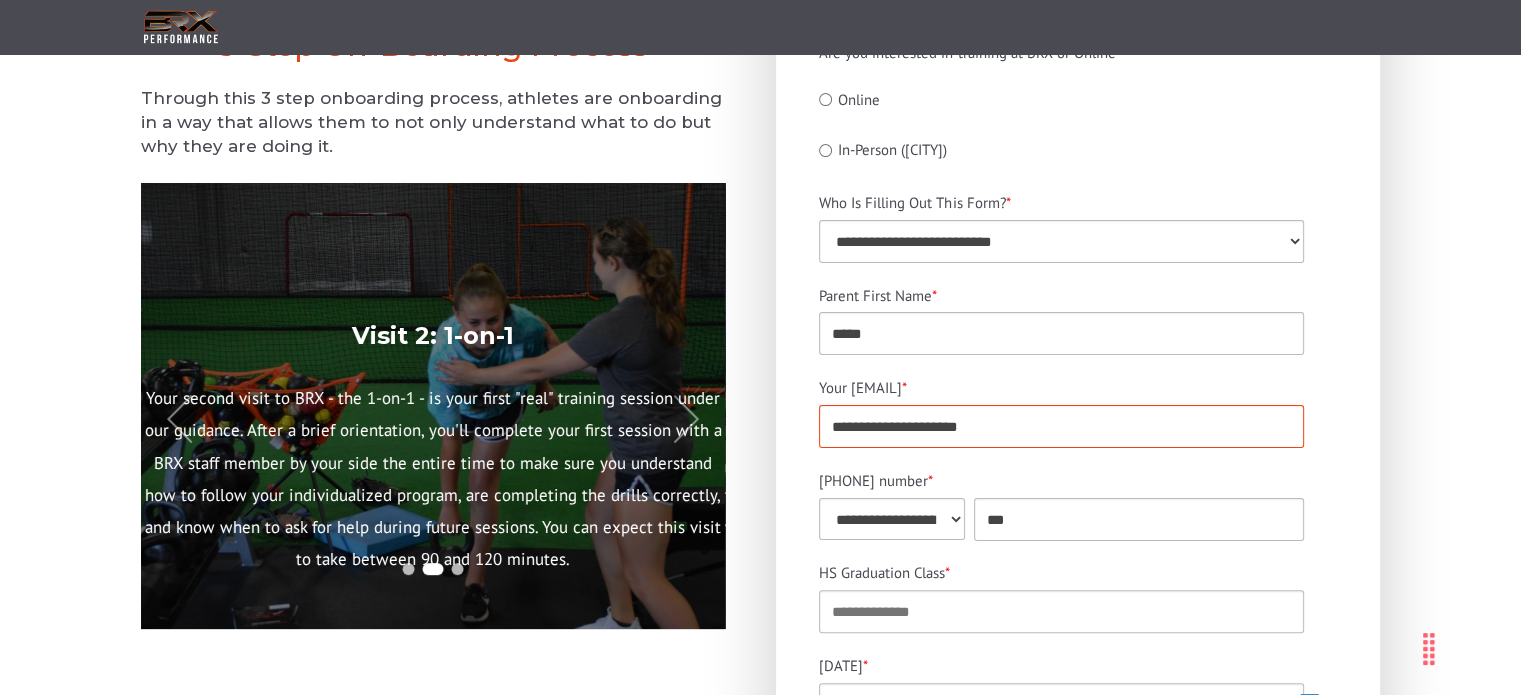 type on "**********" 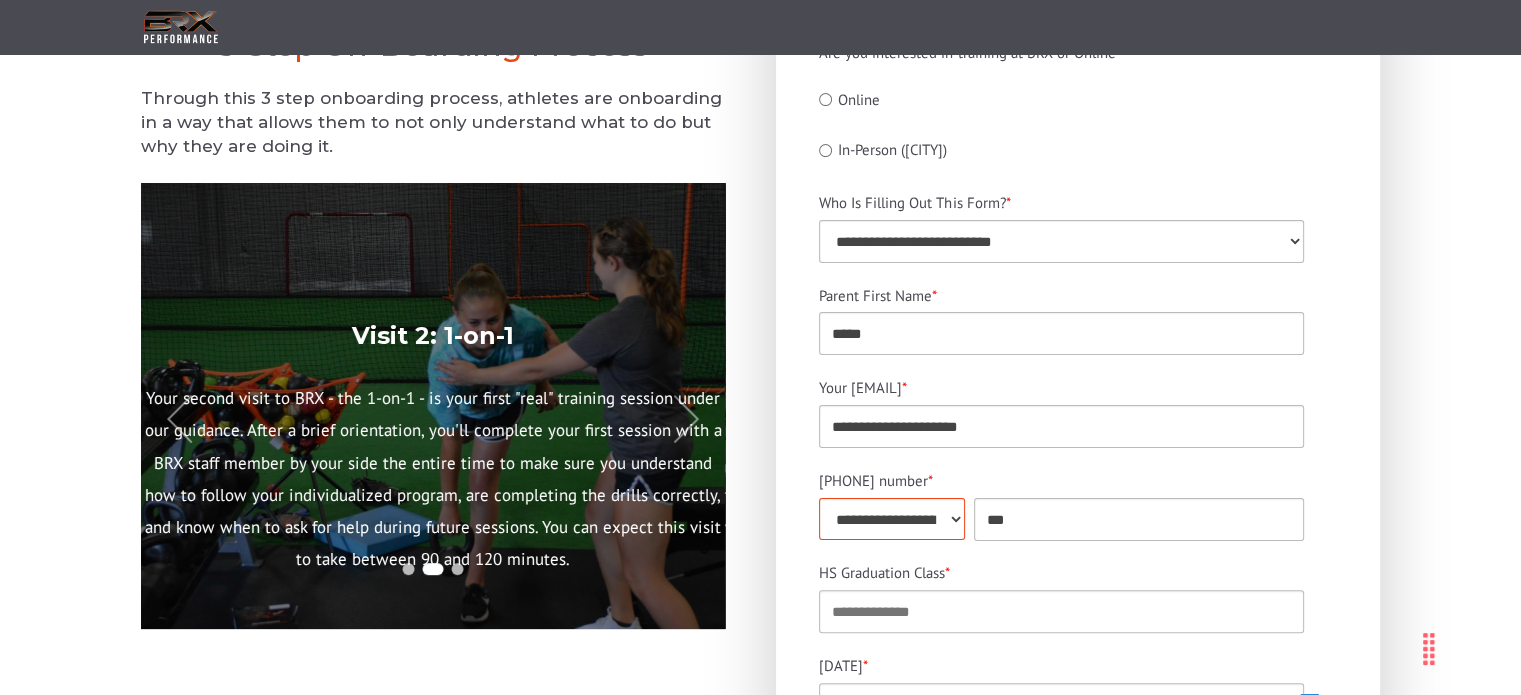 click on "**********" at bounding box center (891, 519) 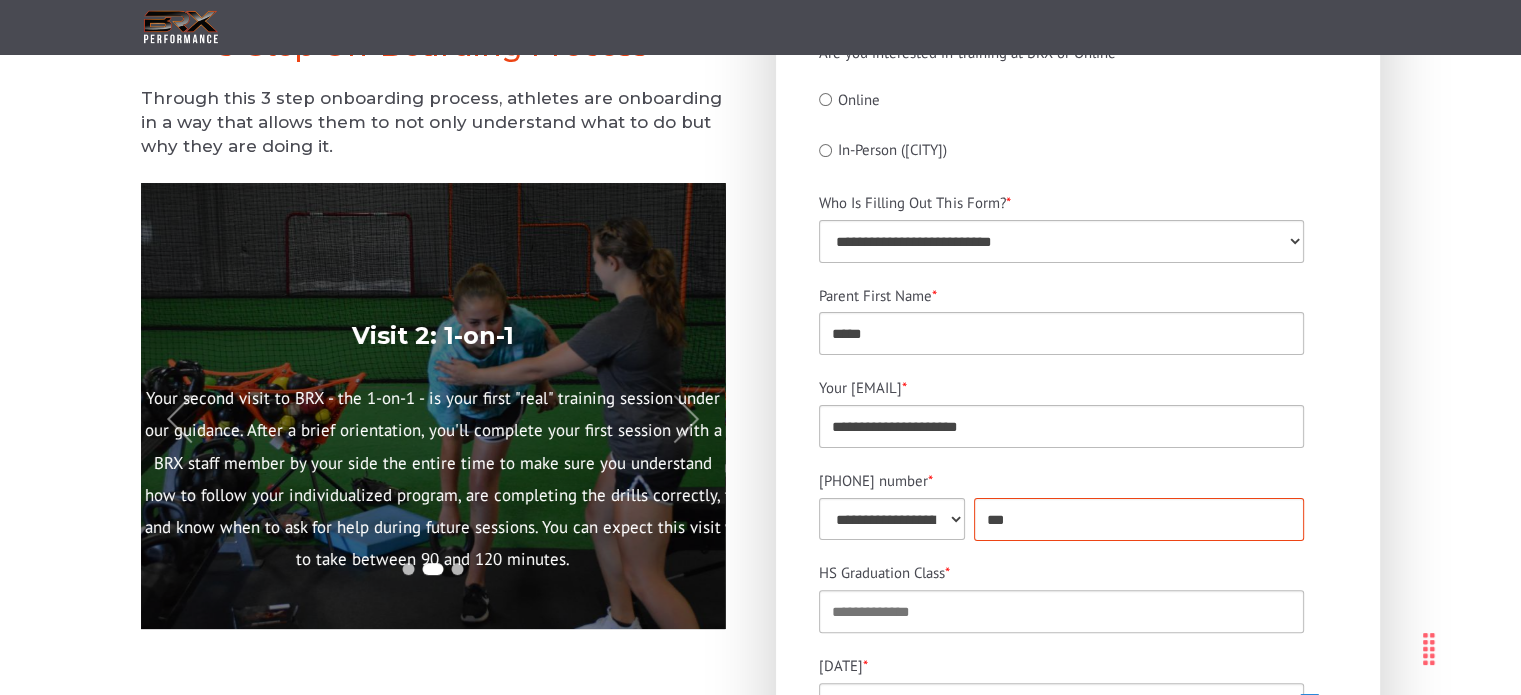 click on "**" at bounding box center [1139, 519] 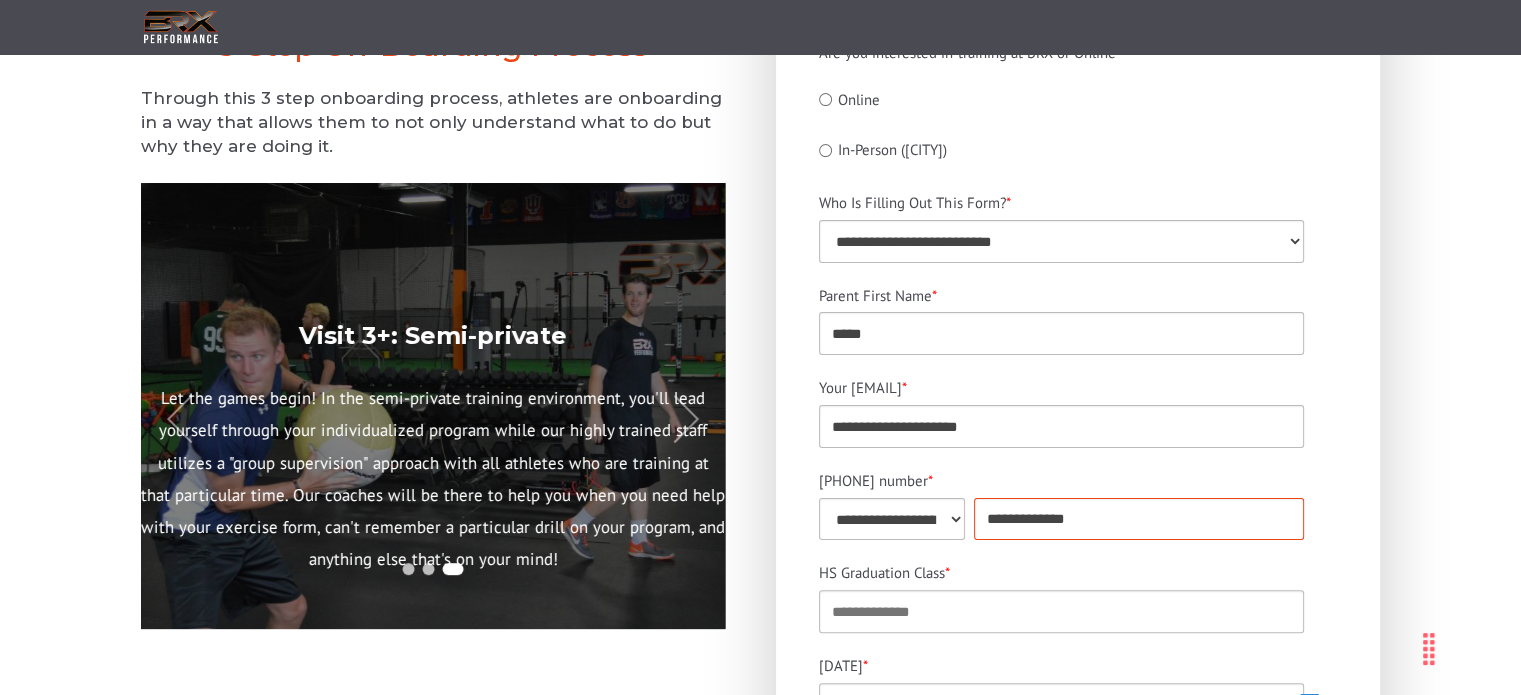 type on "**********" 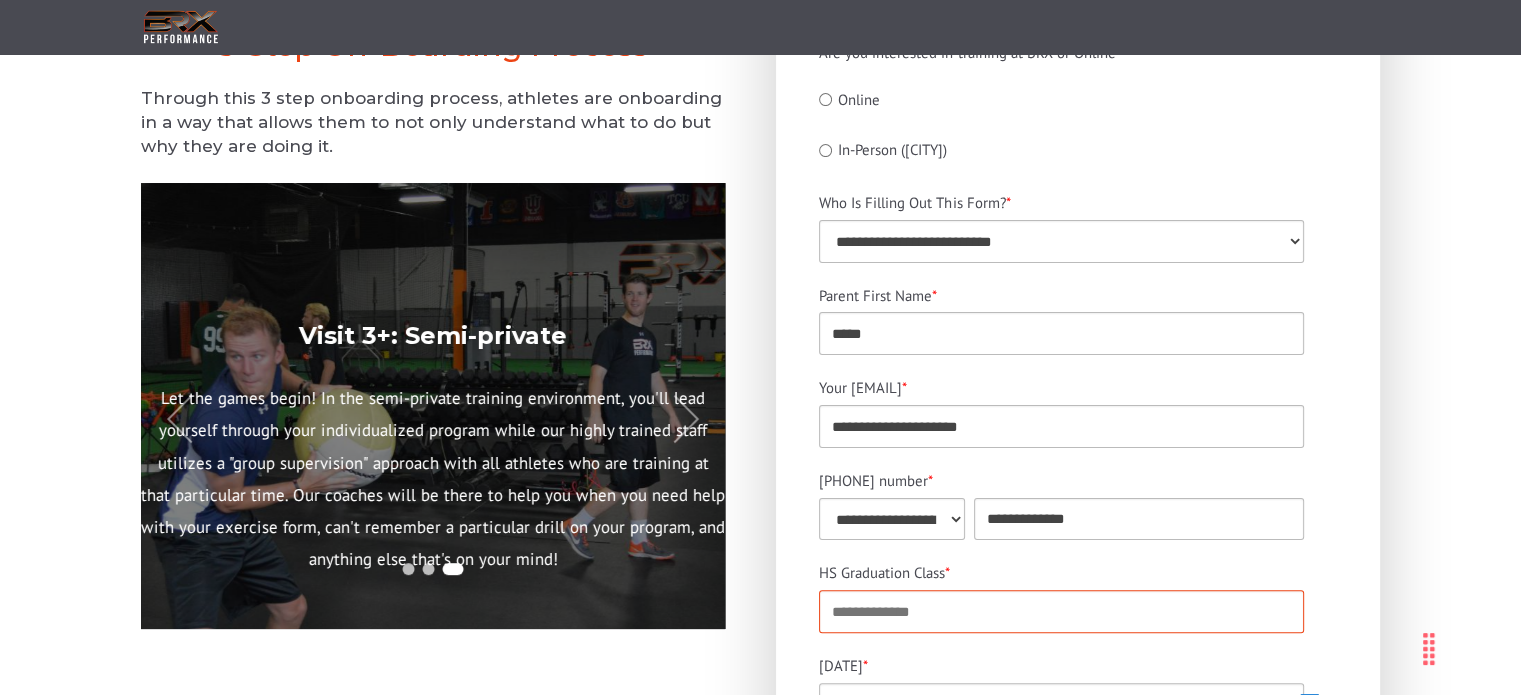 scroll, scrollTop: 0, scrollLeft: 0, axis: both 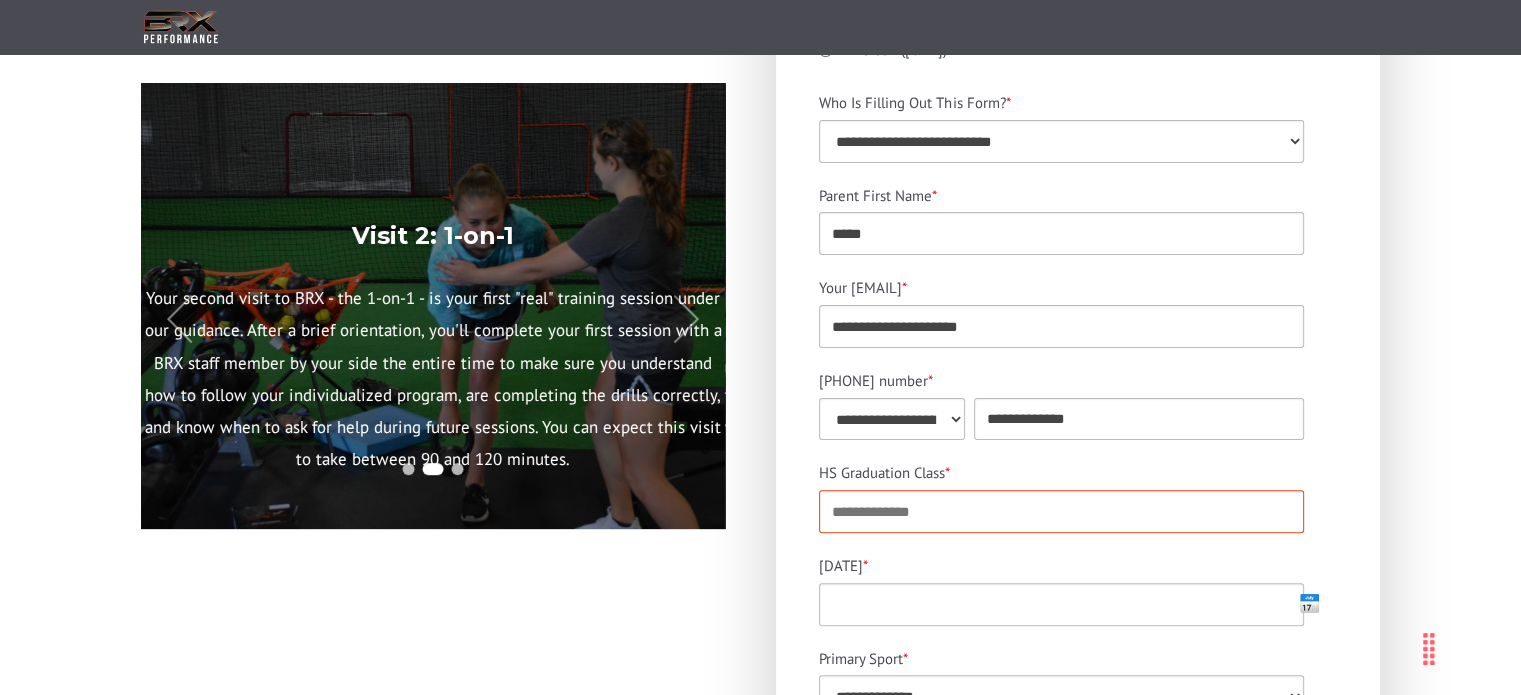 click on "HS Graduation Class *" at bounding box center [1061, 511] 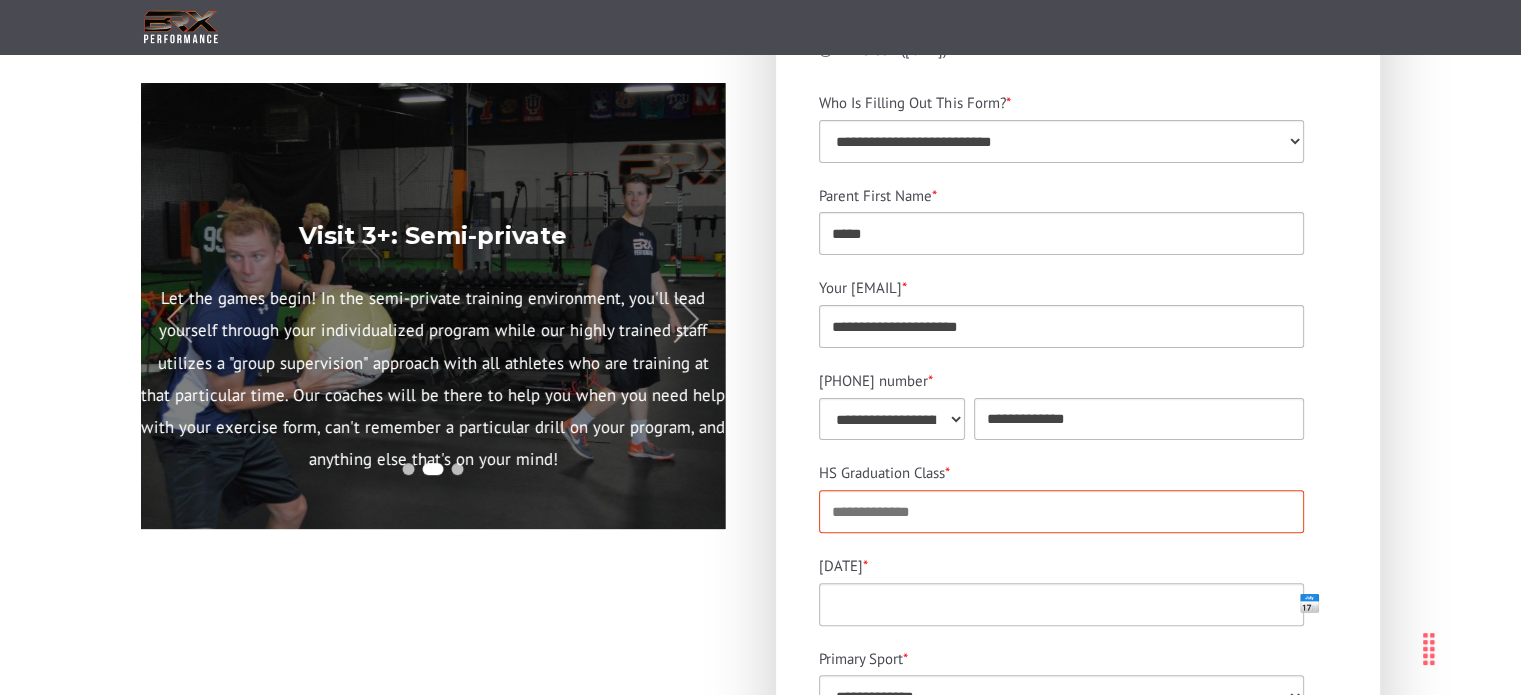 type on "****" 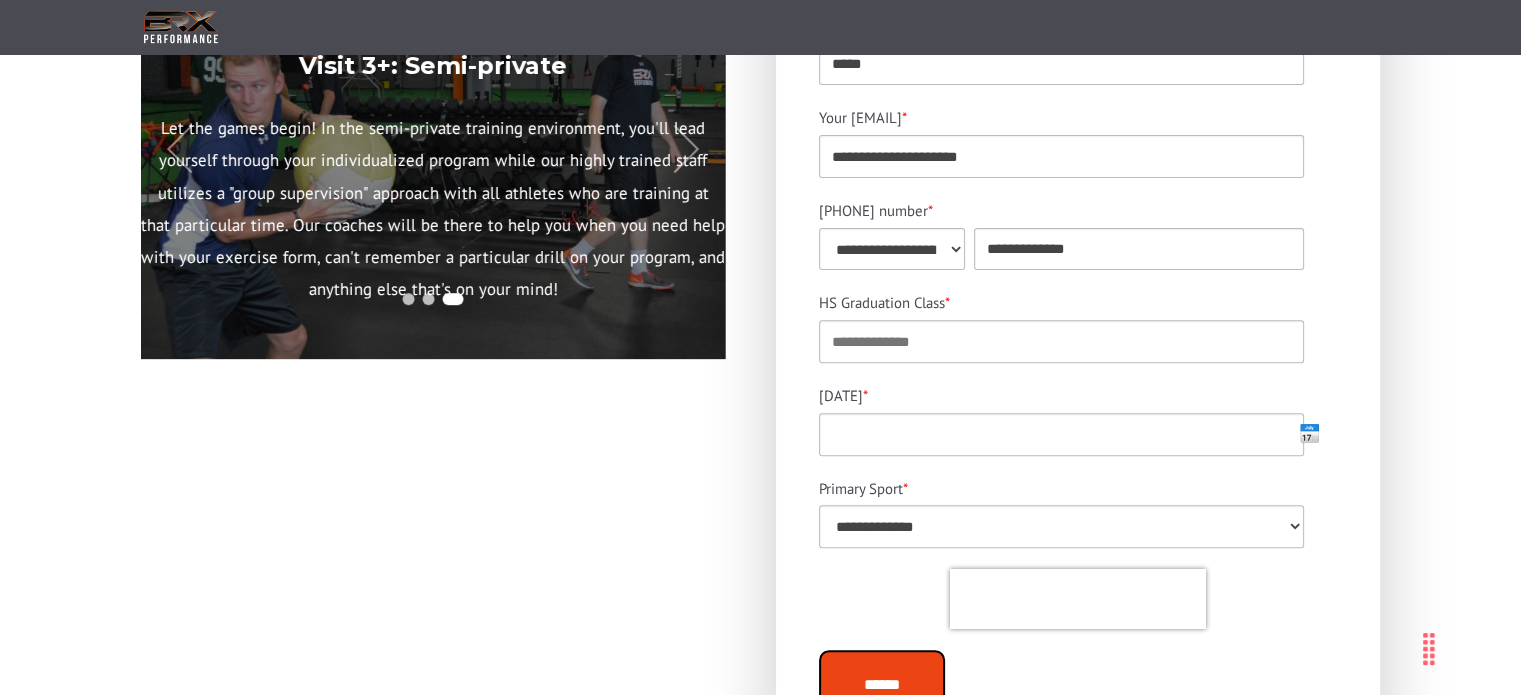 scroll, scrollTop: 700, scrollLeft: 0, axis: vertical 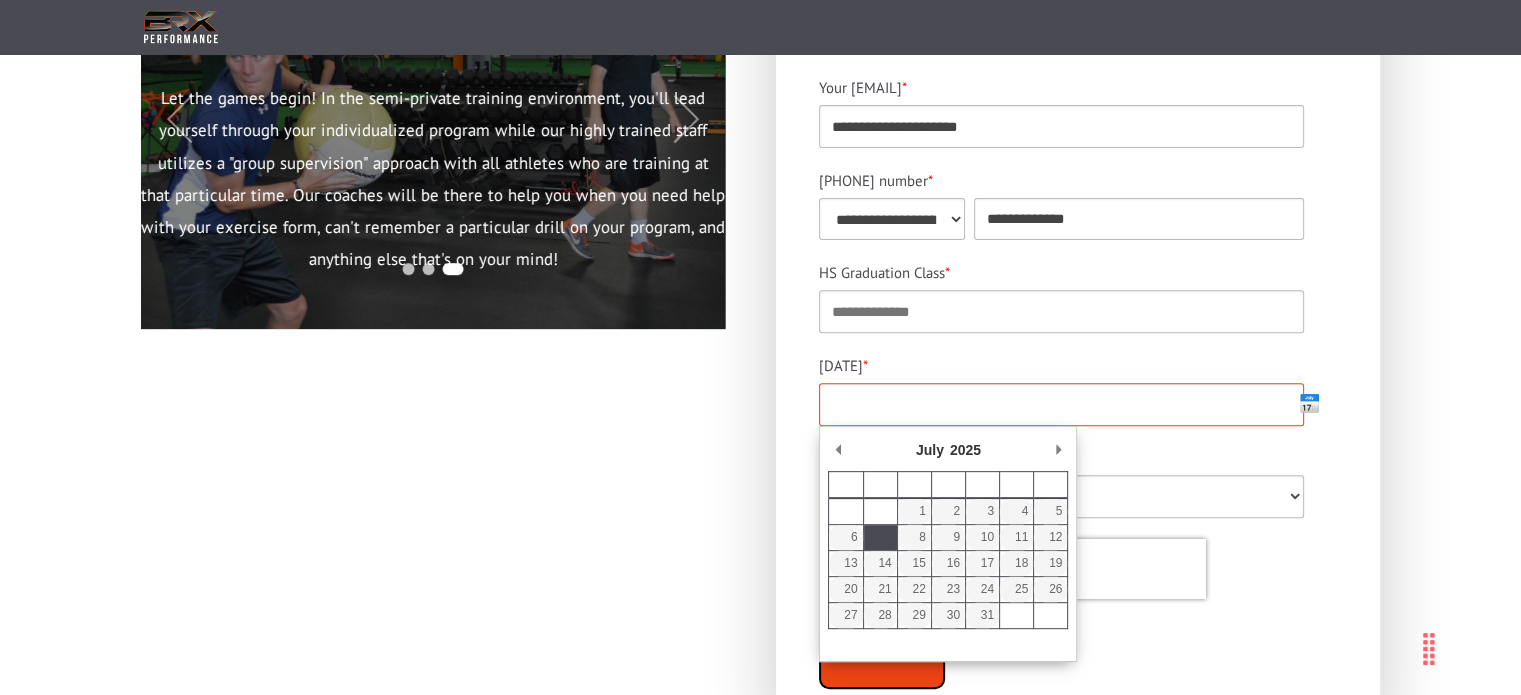 click on "[DATE] *" at bounding box center [1061, 404] 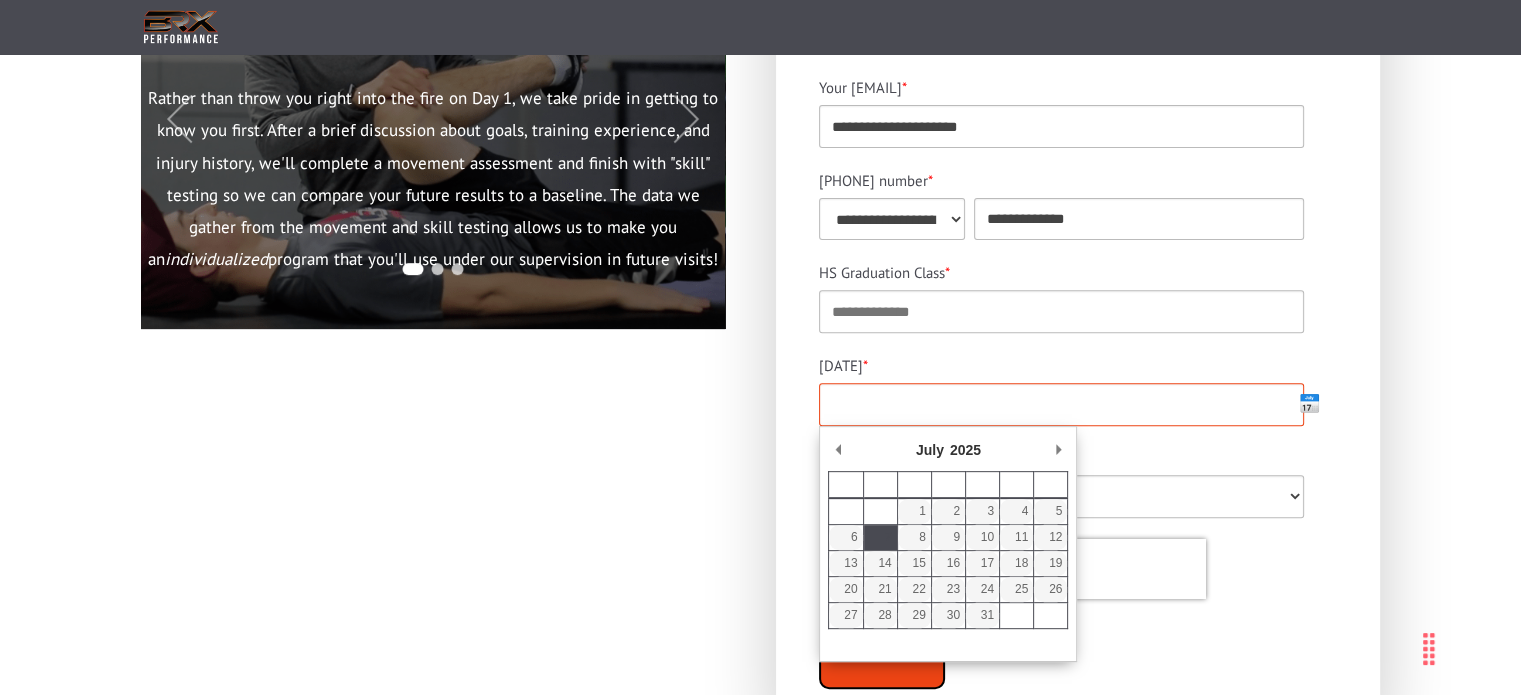click on "[DATE] *" at bounding box center [1061, 404] 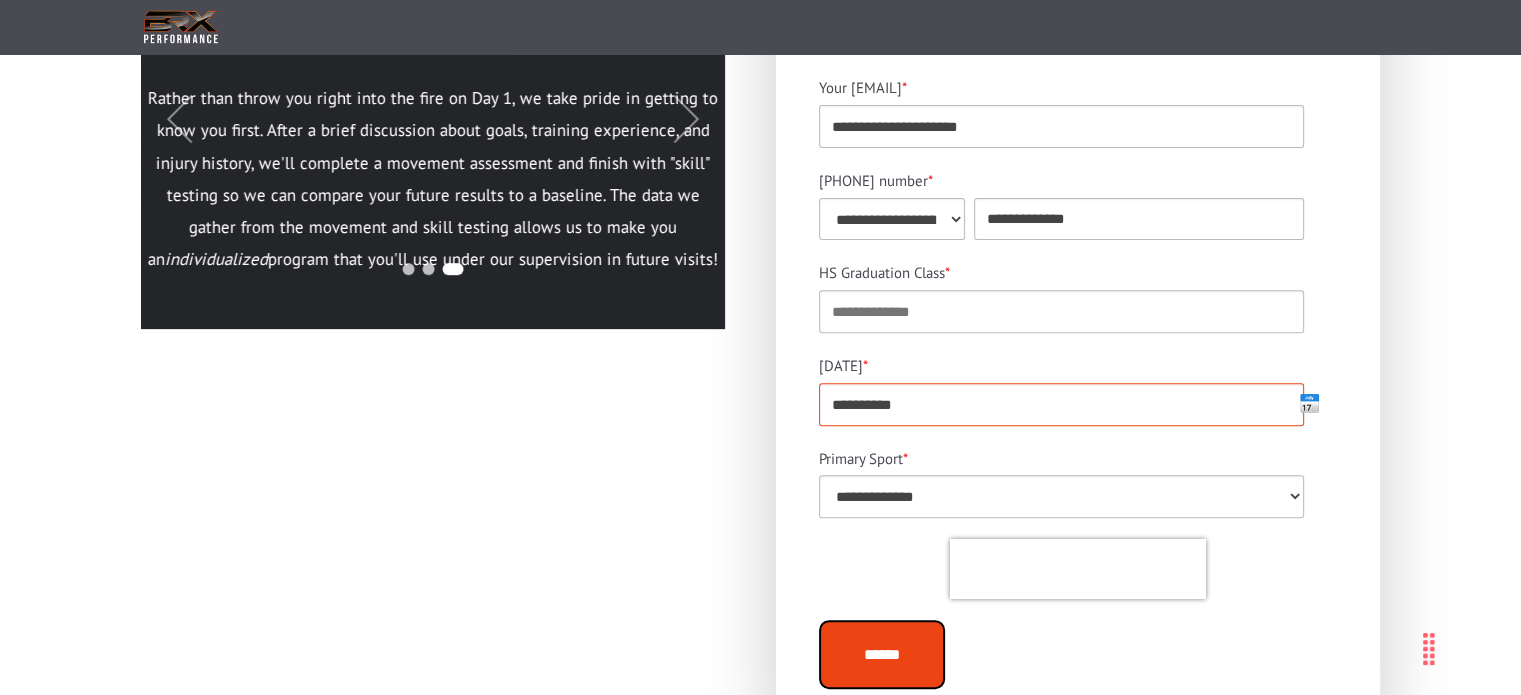click on "**********" at bounding box center (1061, 404) 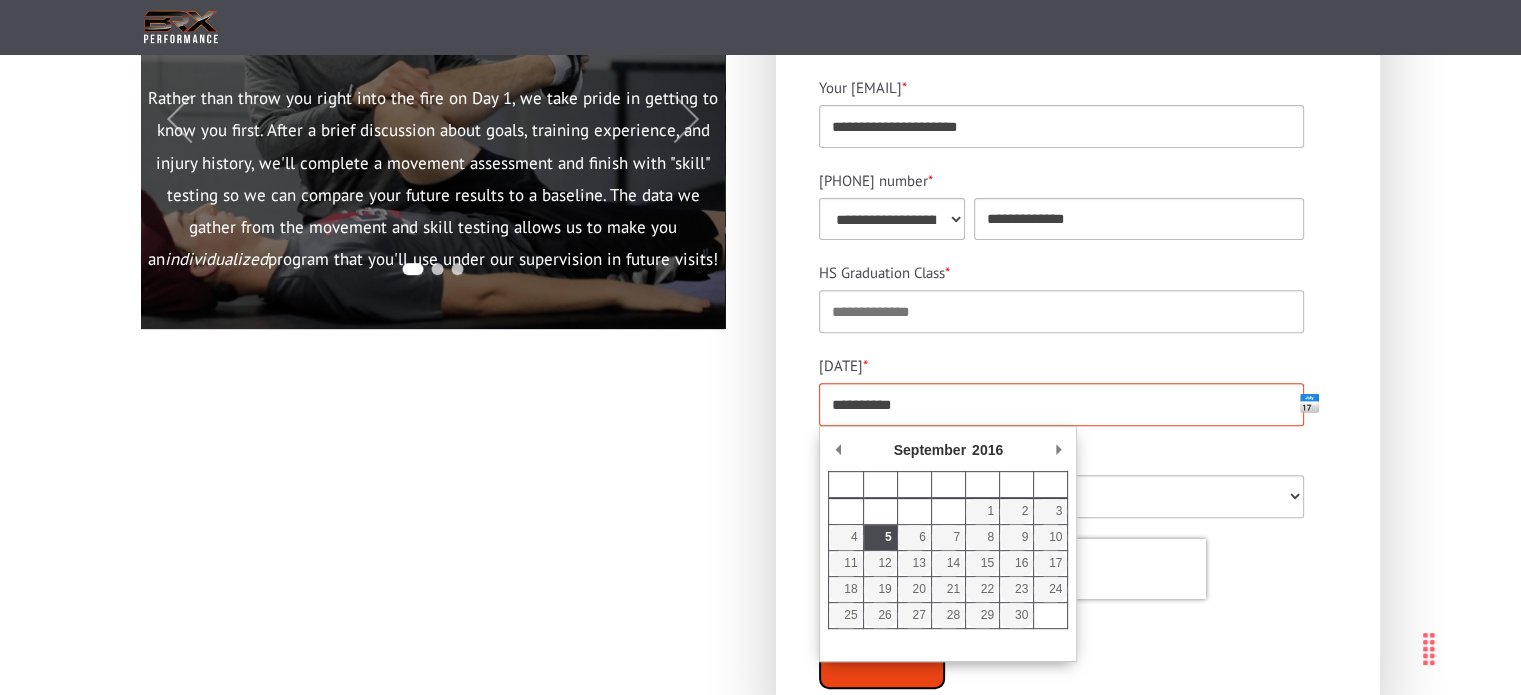 drag, startPoint x: 914, startPoint y: 404, endPoint x: 892, endPoint y: 403, distance: 22.022715 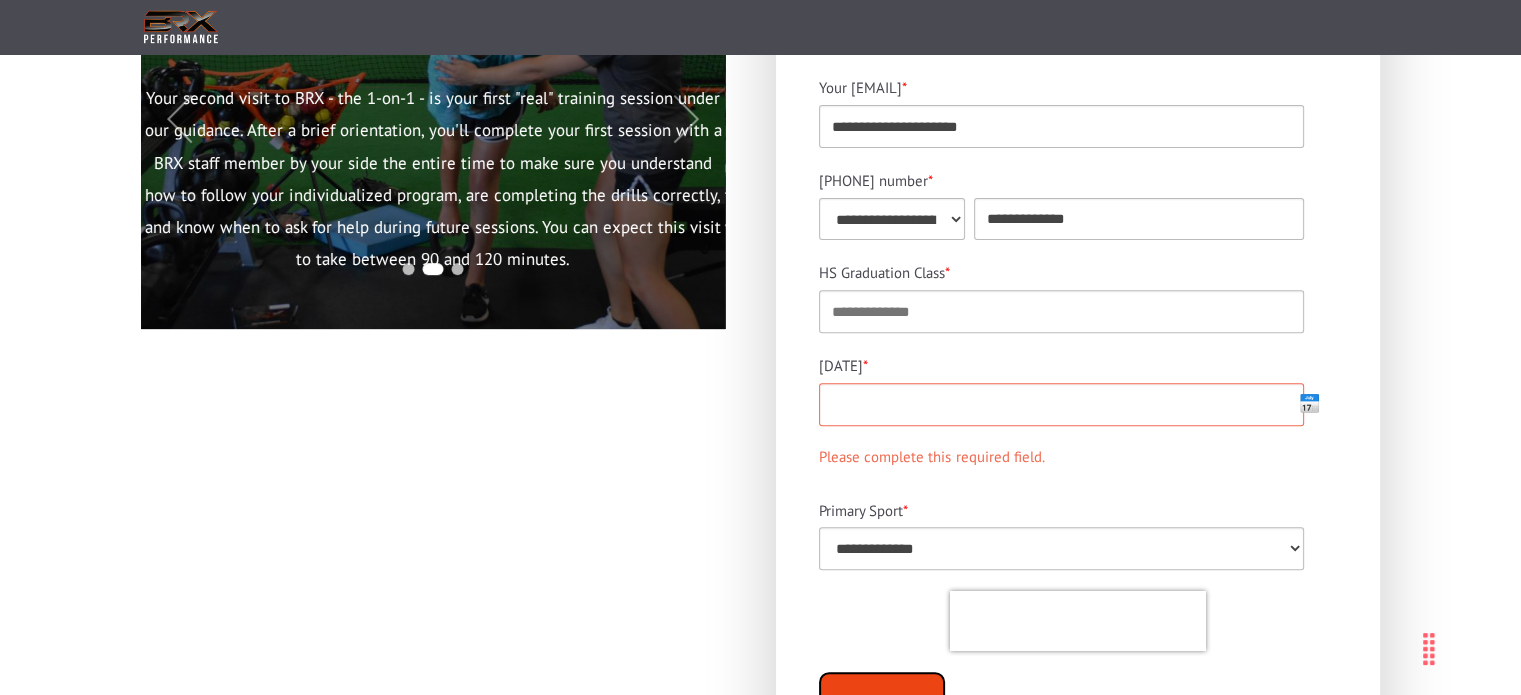 click on "[DATE] *" at bounding box center [1061, 404] 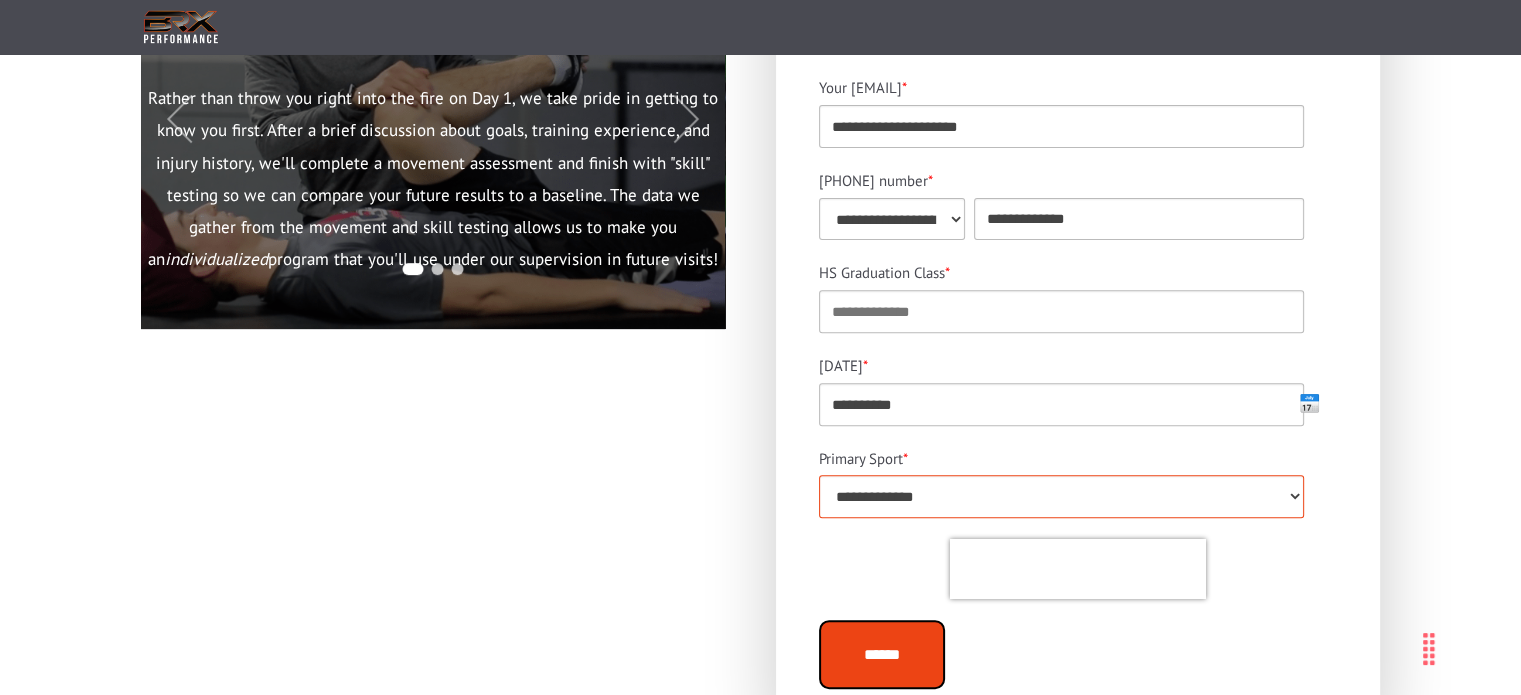 click on "**********" at bounding box center (1061, 496) 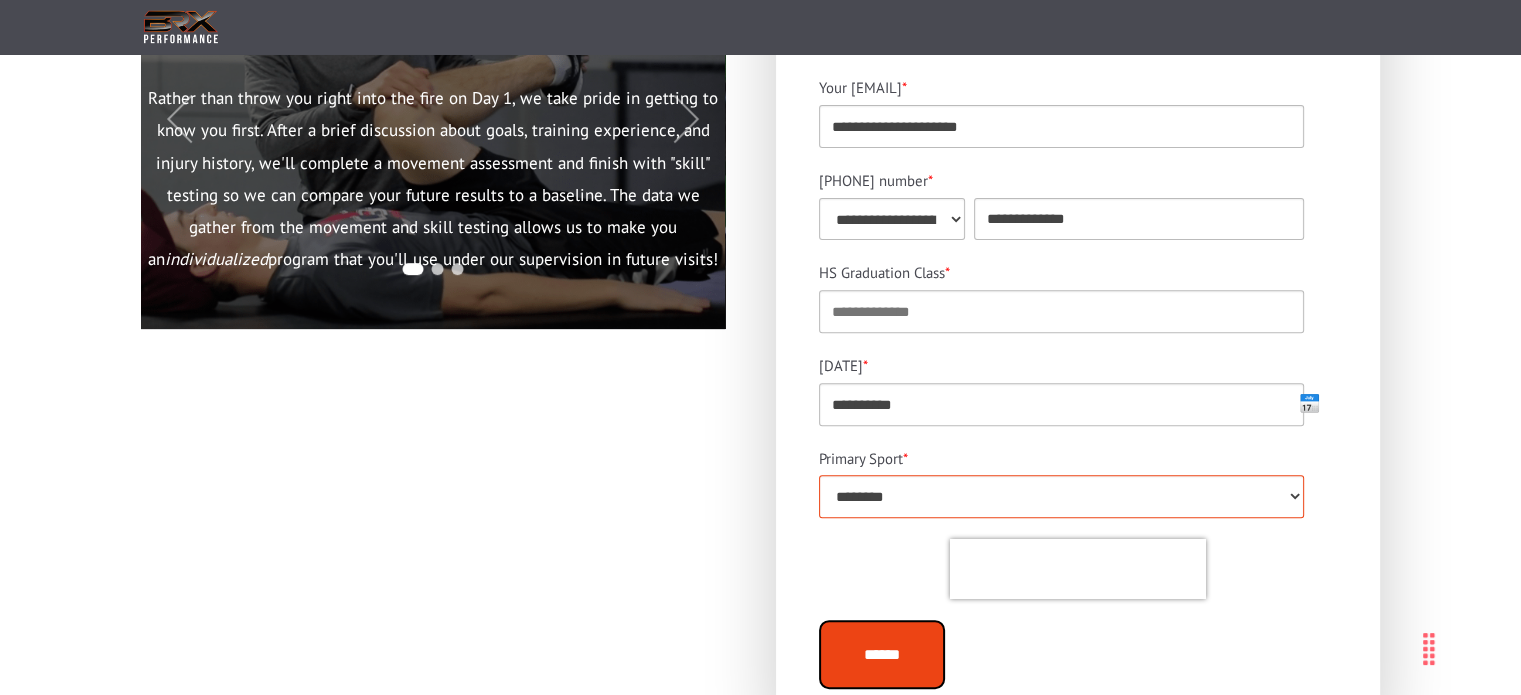 click on "**********" at bounding box center [1061, 496] 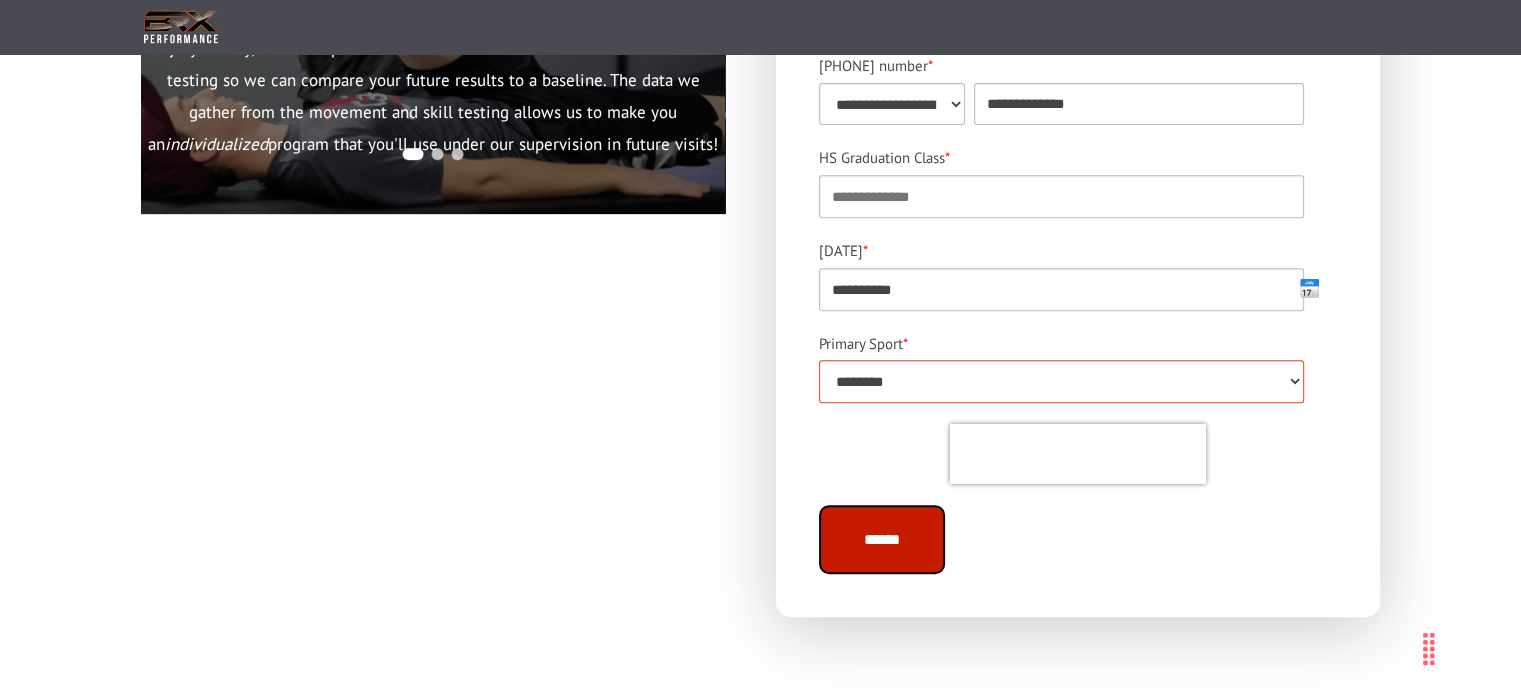 scroll, scrollTop: 900, scrollLeft: 0, axis: vertical 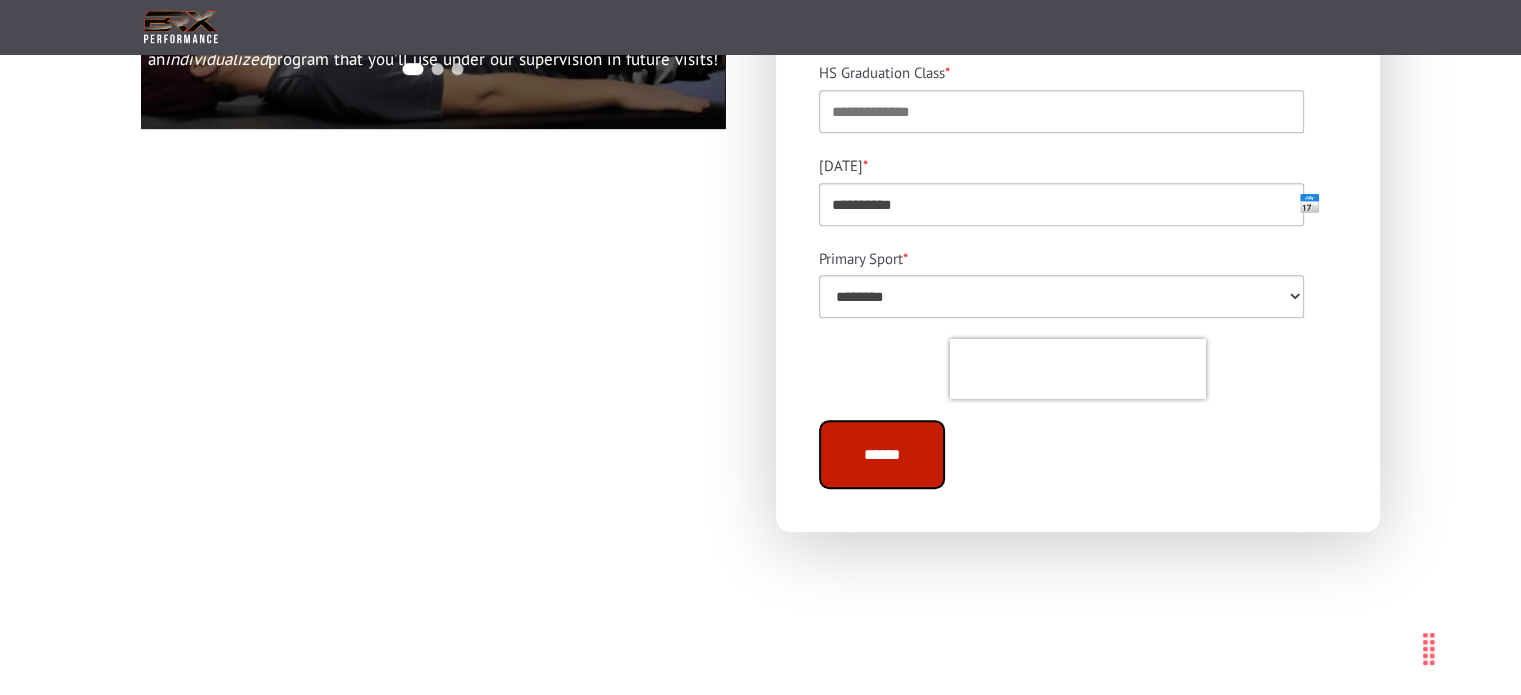 click on "******" at bounding box center (882, 454) 